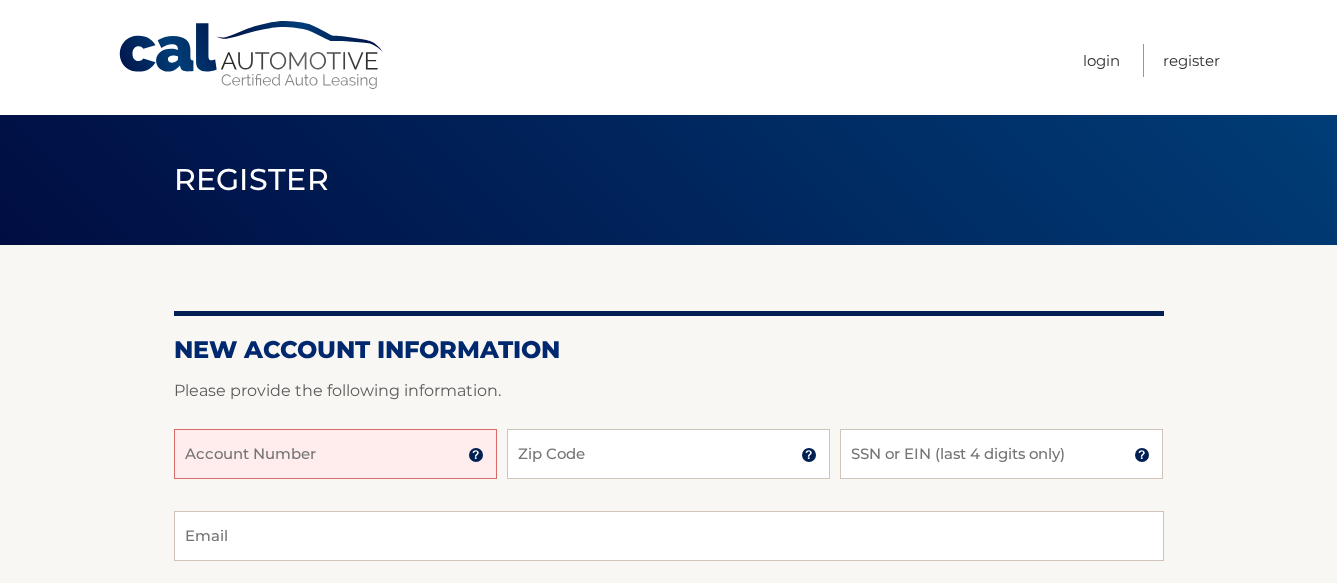 scroll, scrollTop: 0, scrollLeft: 0, axis: both 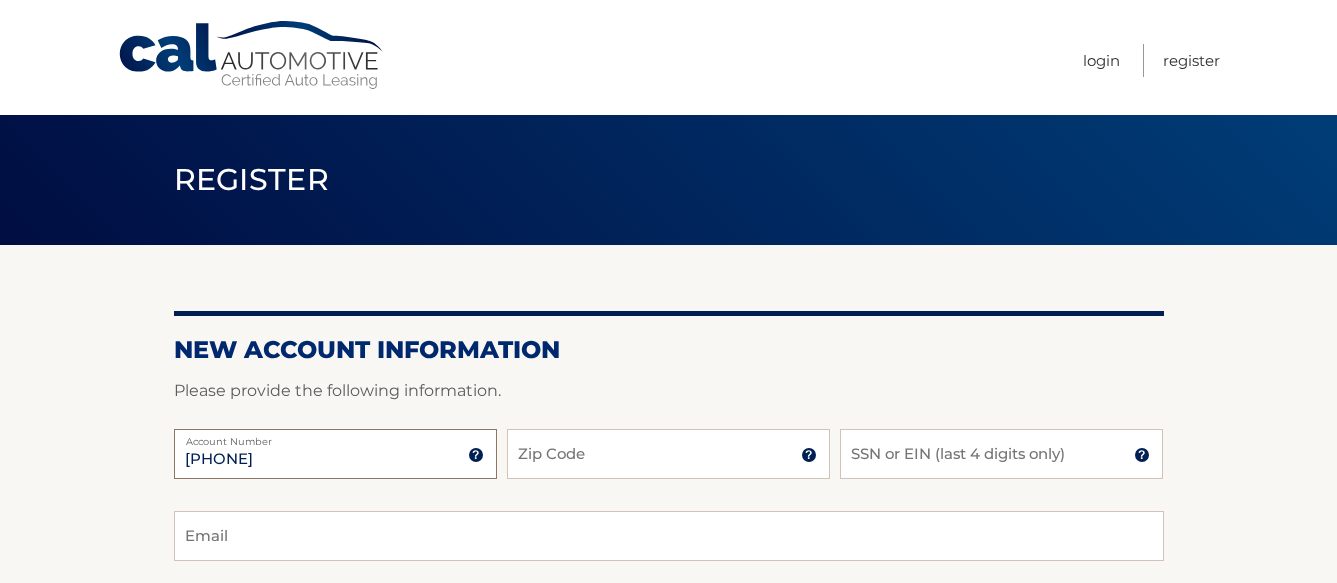 type on "44455594412" 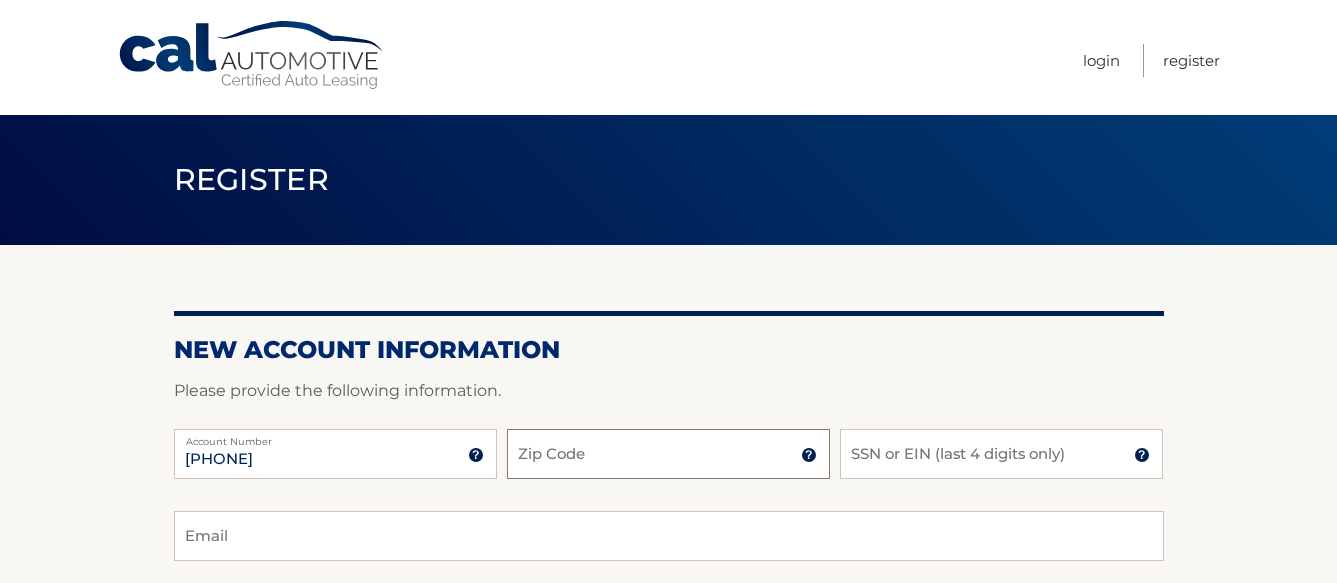 click on "Zip Code" at bounding box center [668, 454] 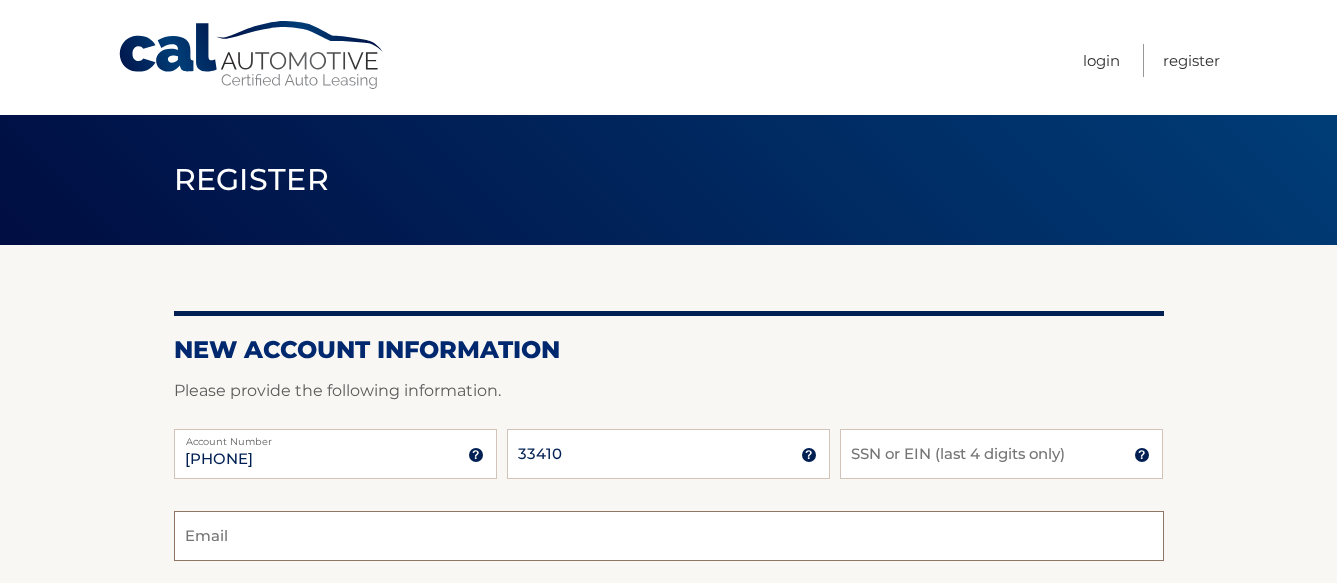 type on "momof3kjb@aol.com" 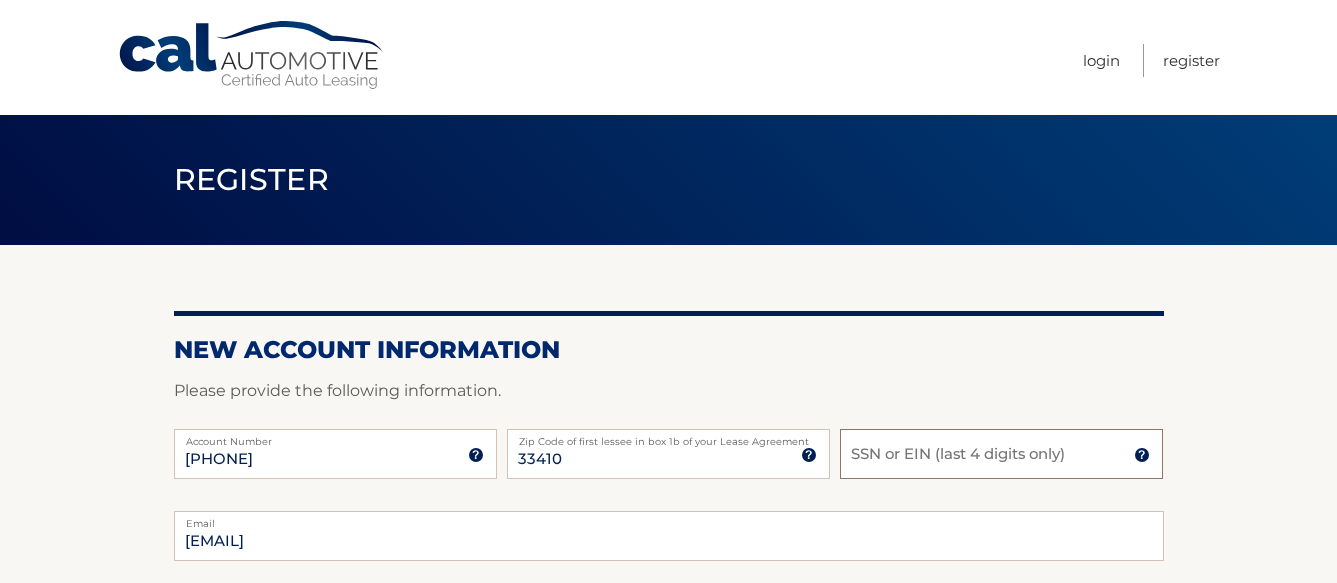 click on "SSN or EIN (last 4 digits only)" at bounding box center (1001, 454) 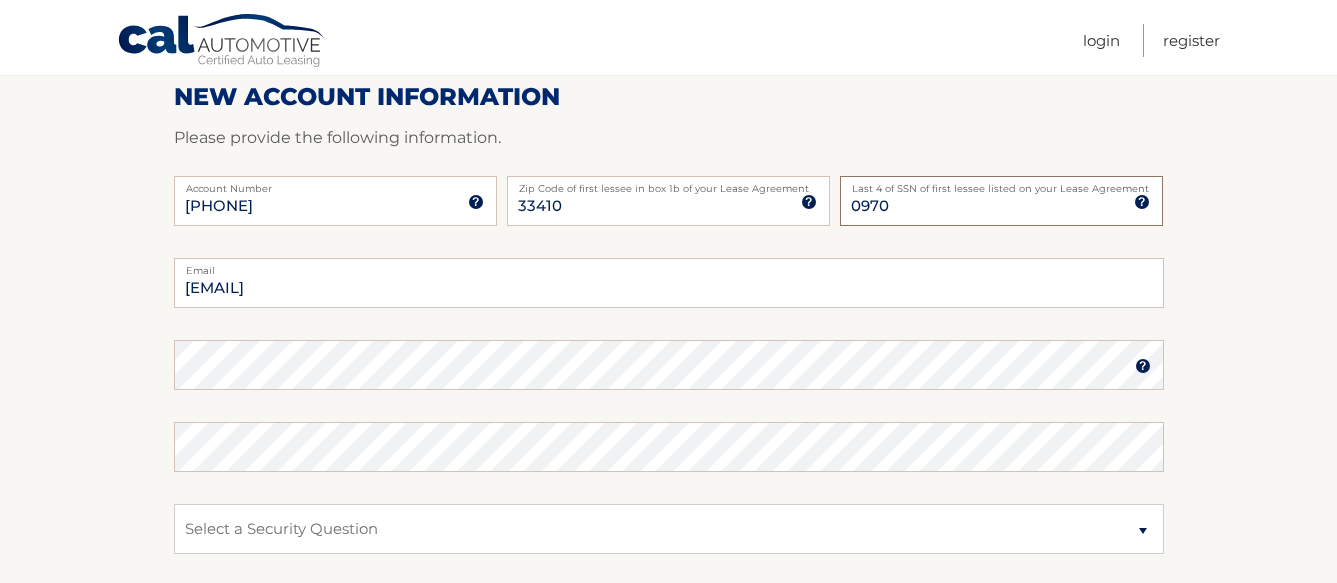 scroll, scrollTop: 256, scrollLeft: 0, axis: vertical 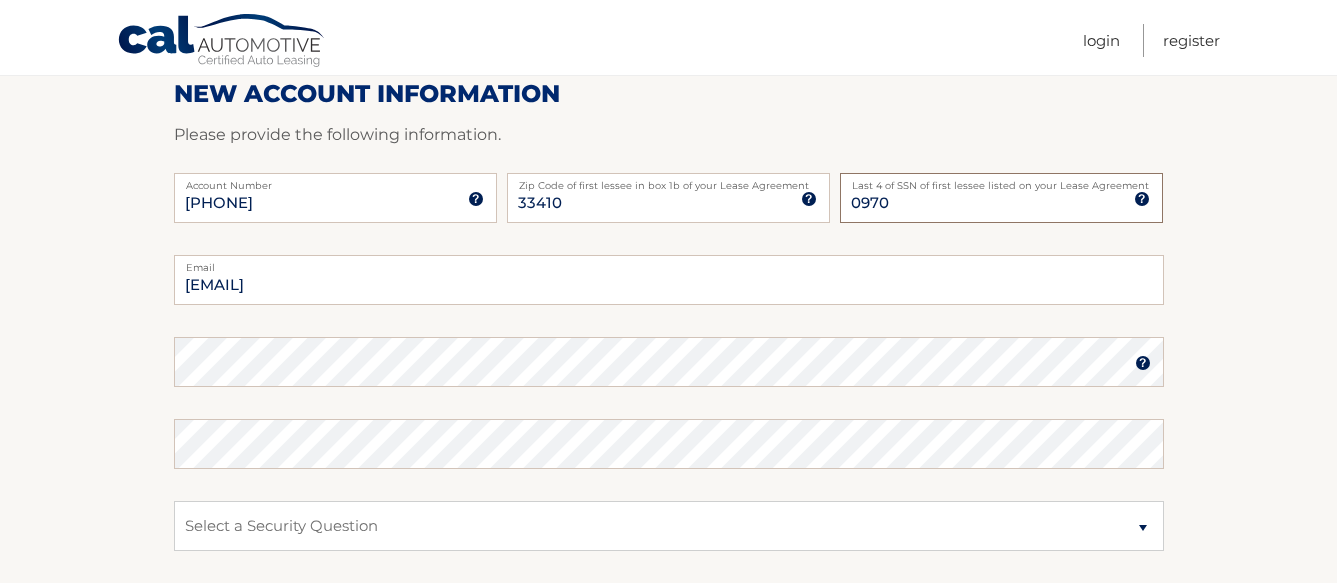 type on "0970" 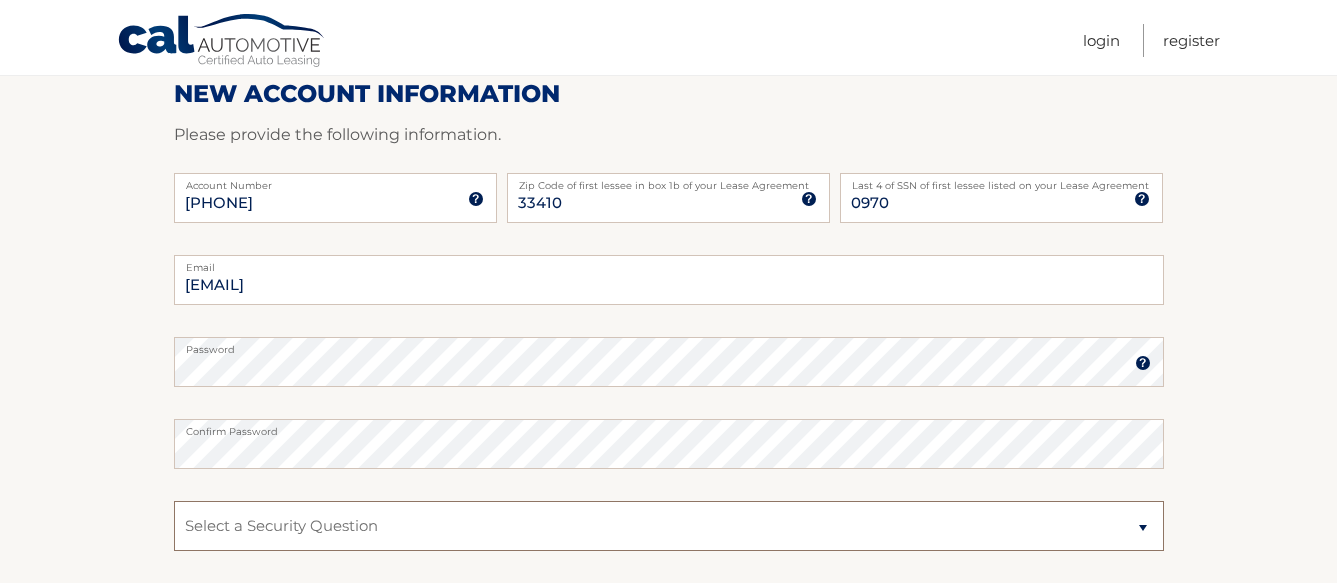 click on "Select a Security Question
What was the name of your elementary school?
What is your mother’s maiden name?
What street did you live on in the third grade?
In what city or town was your first job?
What was your childhood phone number including area code? (e.g., 000-000-0000)" at bounding box center [669, 526] 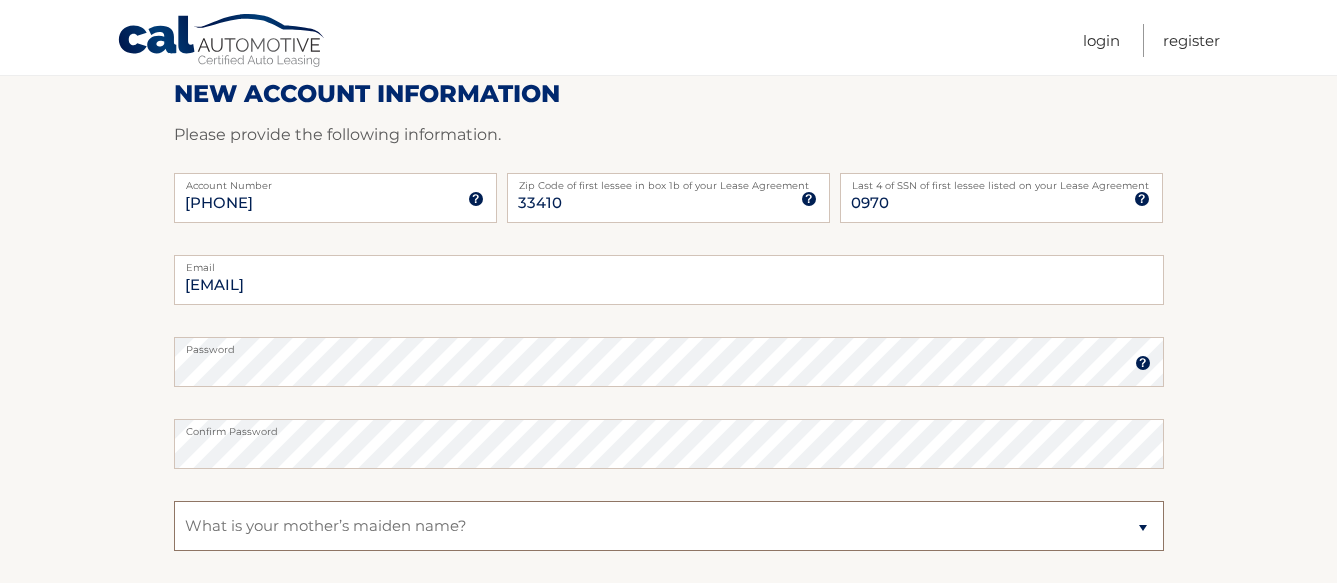 click on "Select a Security Question
What was the name of your elementary school?
What is your mother’s maiden name?
What street did you live on in the third grade?
In what city or town was your first job?
What was your childhood phone number including area code? (e.g., 000-000-0000)" at bounding box center (669, 526) 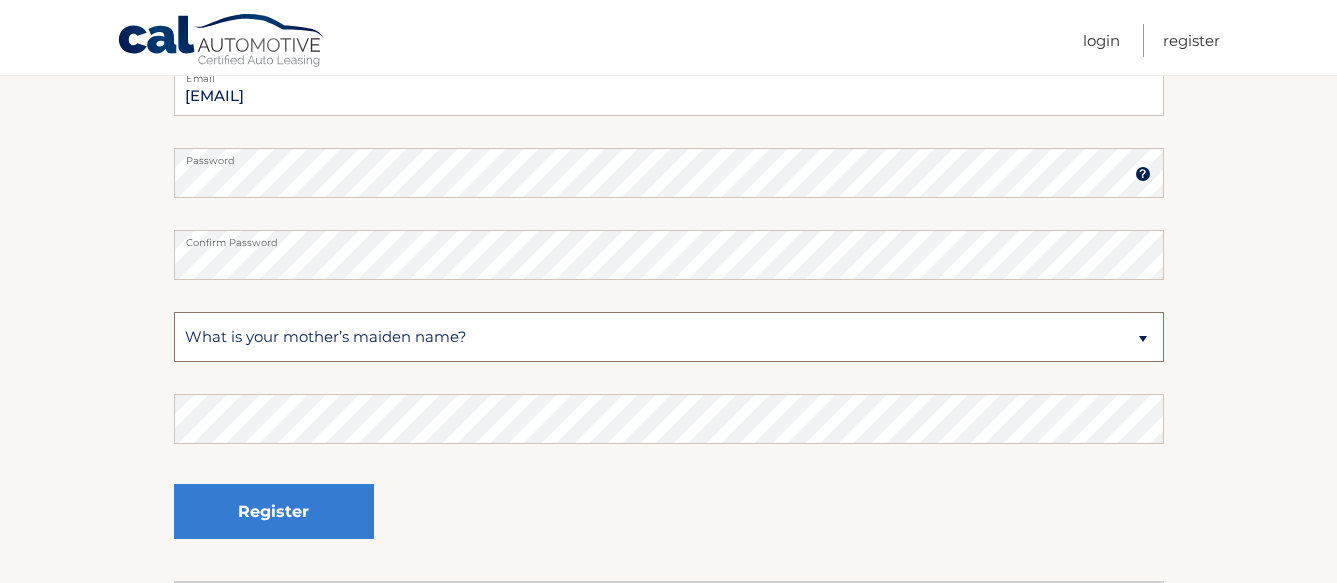 scroll, scrollTop: 457, scrollLeft: 0, axis: vertical 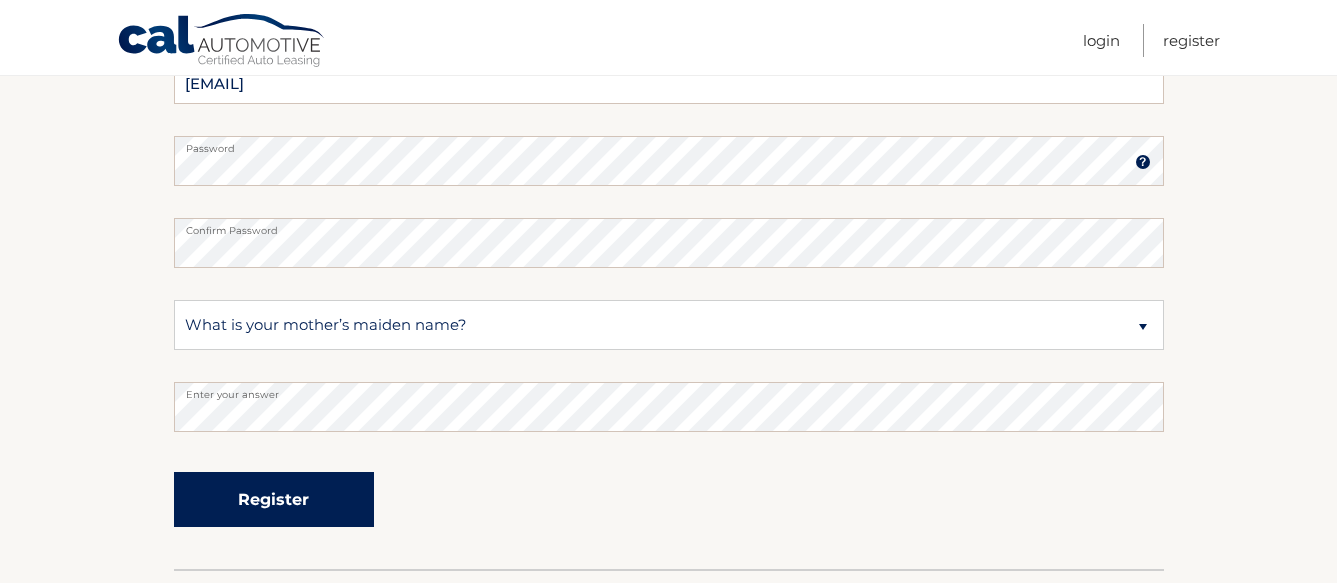 click on "Register" at bounding box center [274, 499] 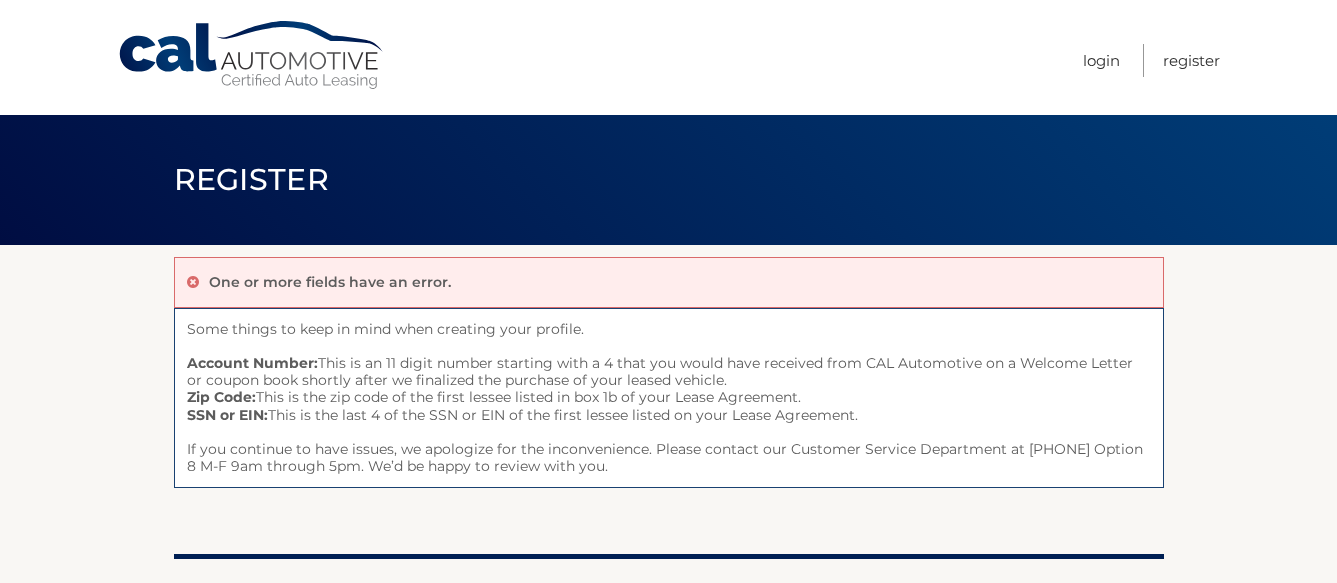 scroll, scrollTop: 0, scrollLeft: 0, axis: both 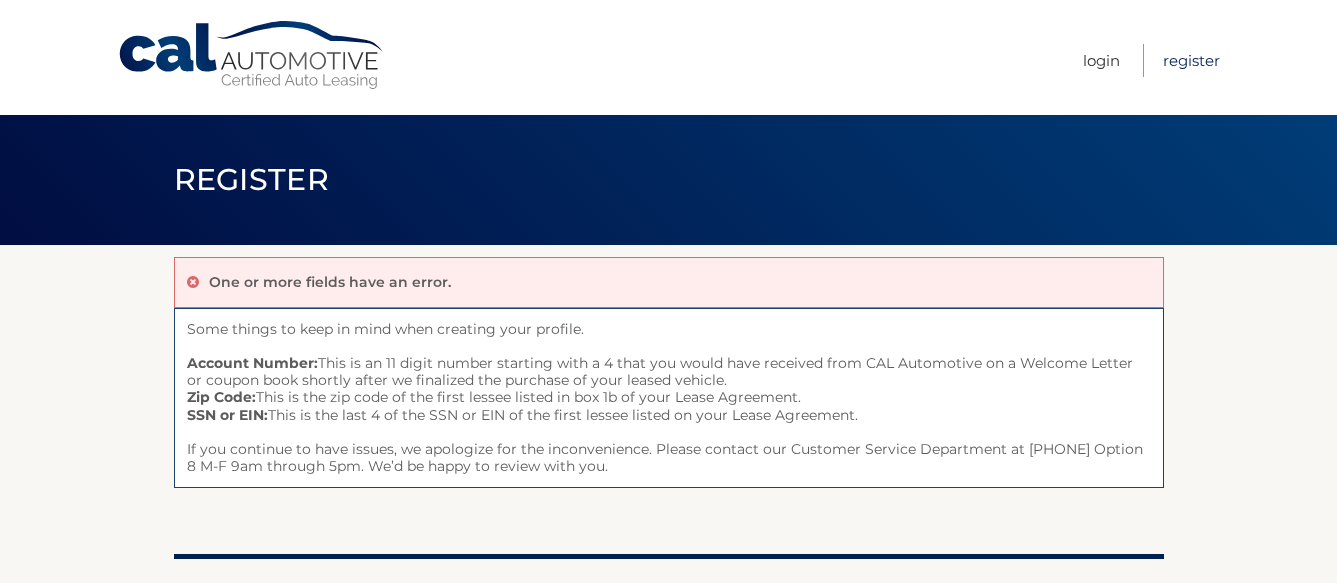 click on "Register" at bounding box center [1191, 60] 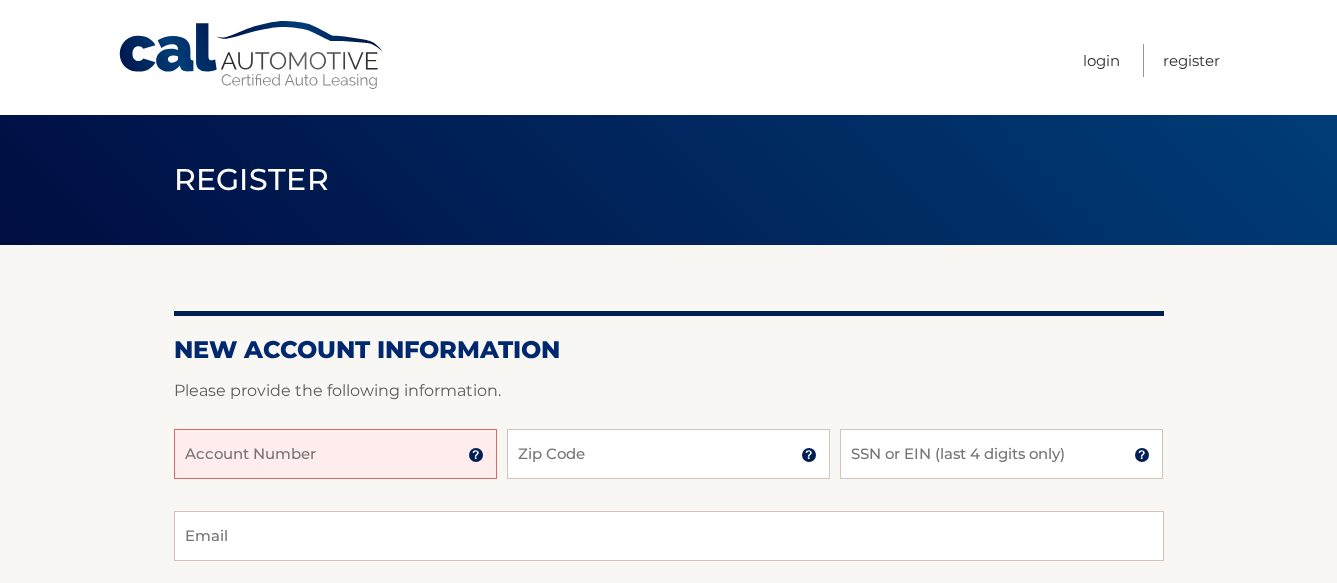 scroll, scrollTop: 0, scrollLeft: 0, axis: both 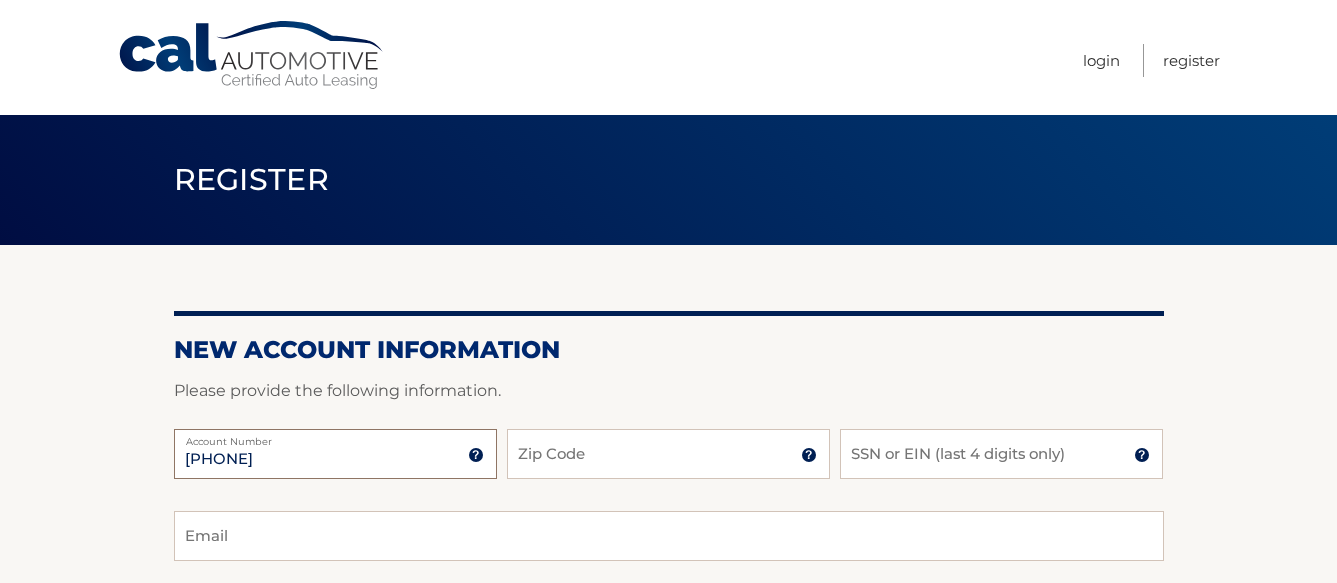 type on "[PHONE]" 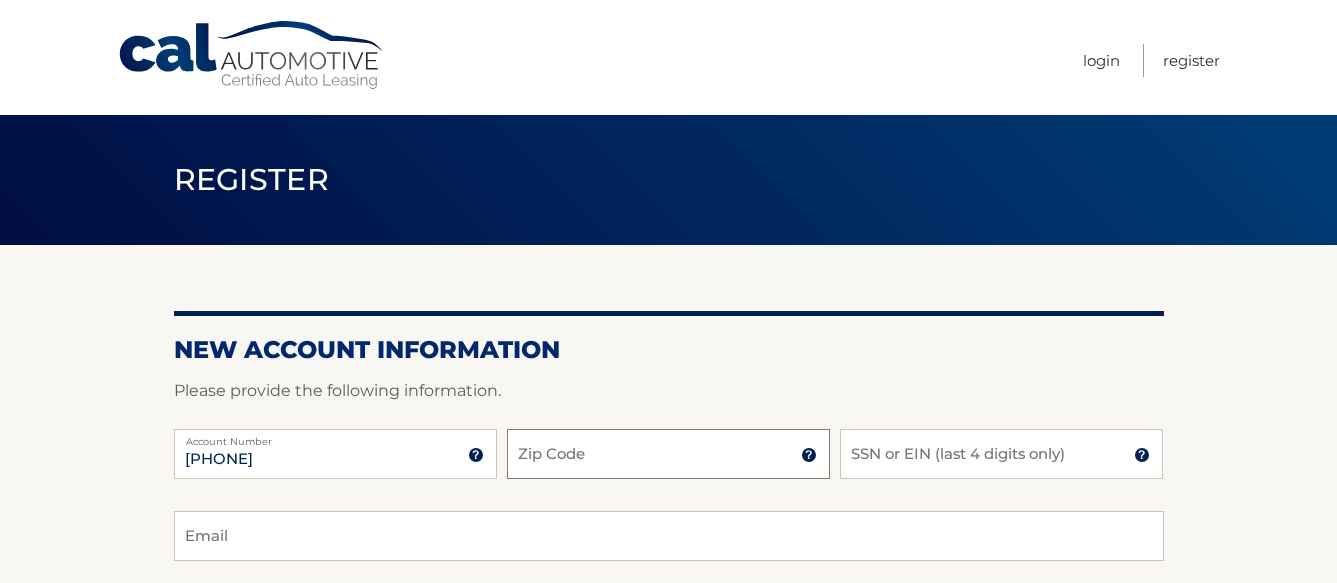 click on "Zip Code" at bounding box center [668, 454] 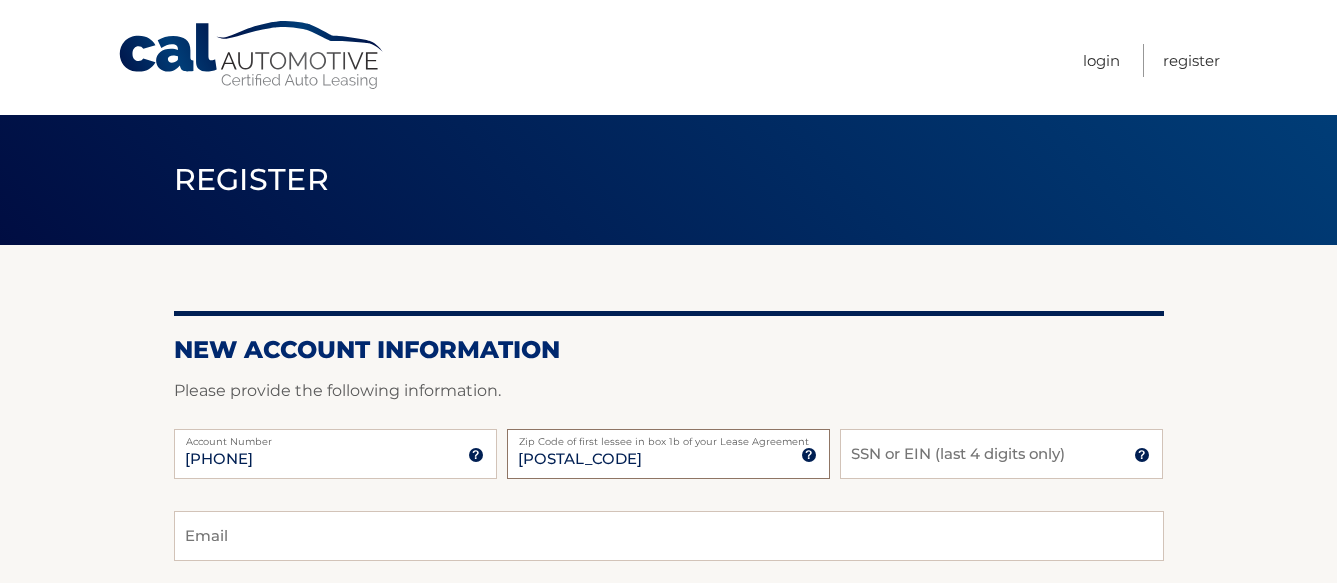 type on "[POSTAL_CODE]" 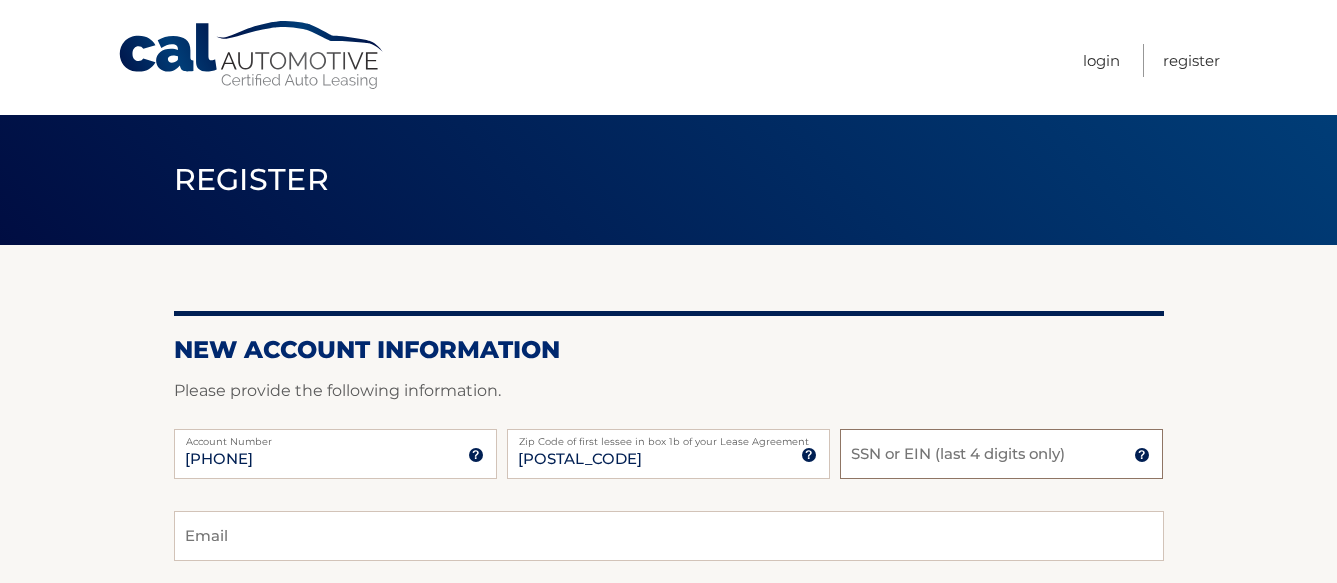 click on "SSN or EIN (last 4 digits only)" at bounding box center (1001, 454) 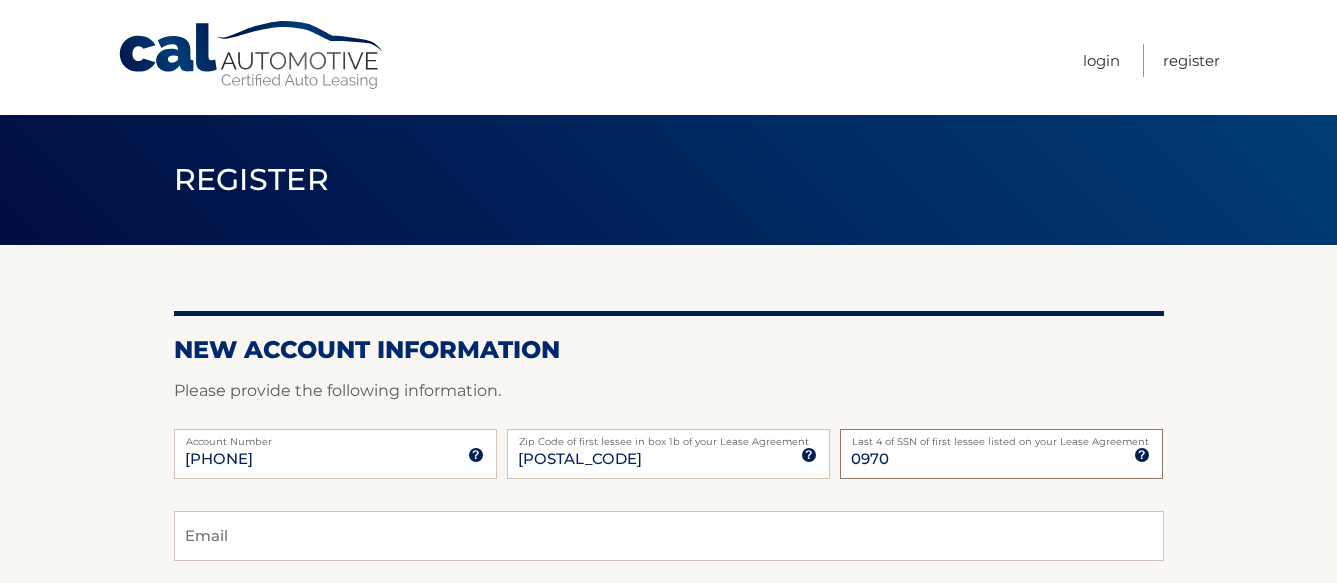 type on "0970" 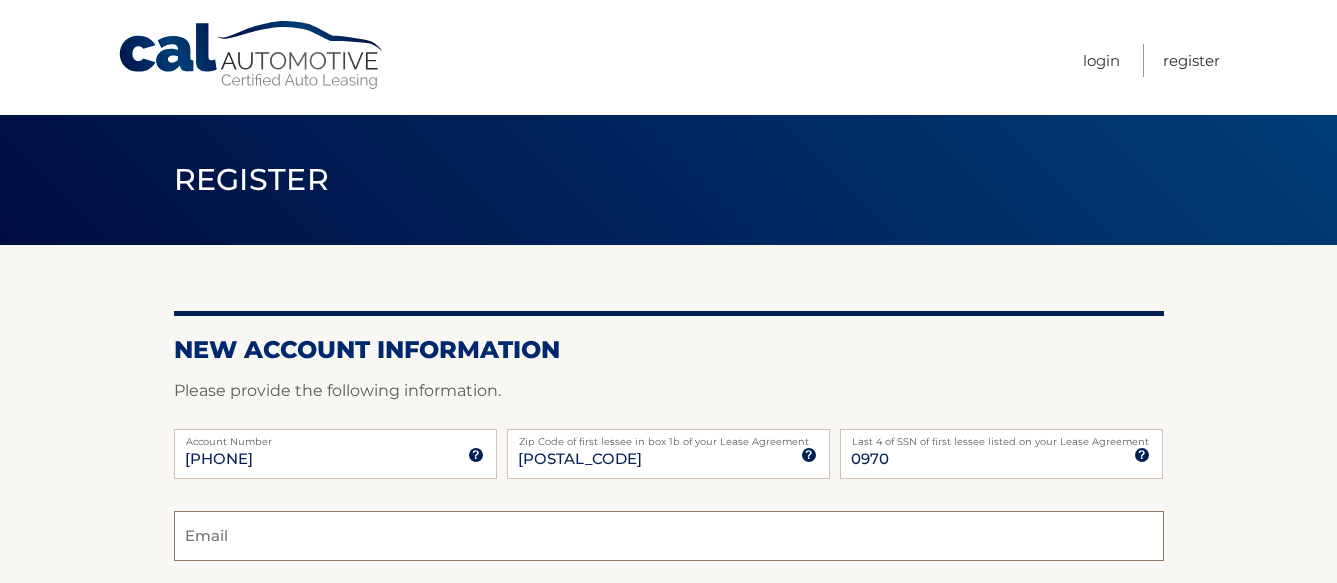 click on "Email" at bounding box center (669, 536) 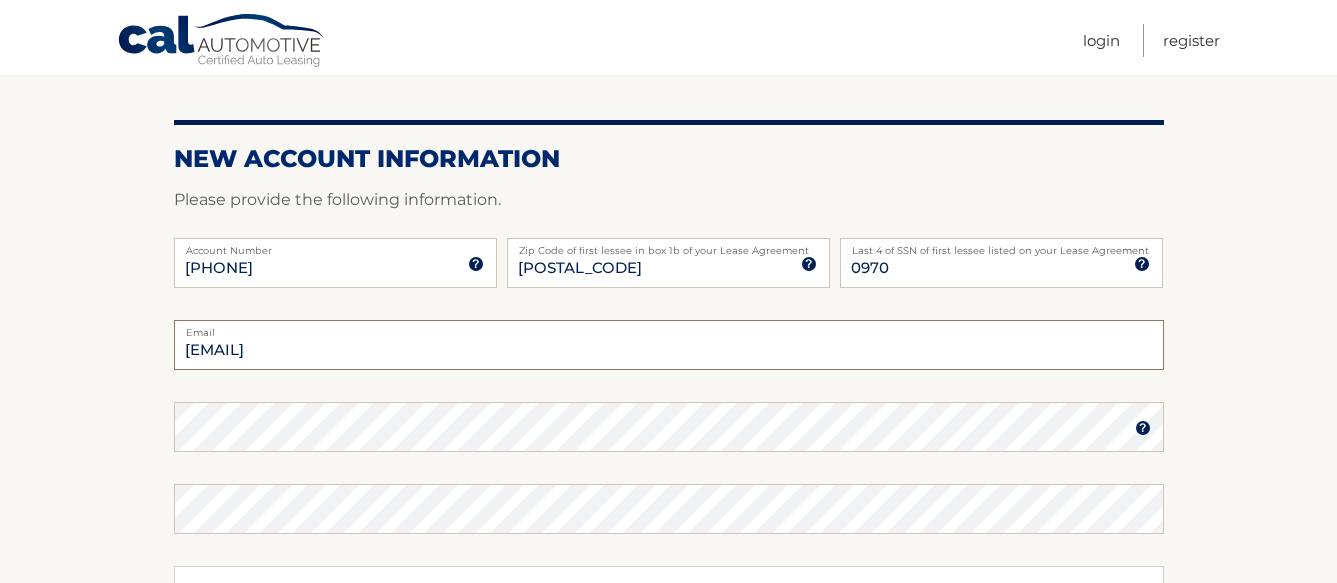 scroll, scrollTop: 193, scrollLeft: 0, axis: vertical 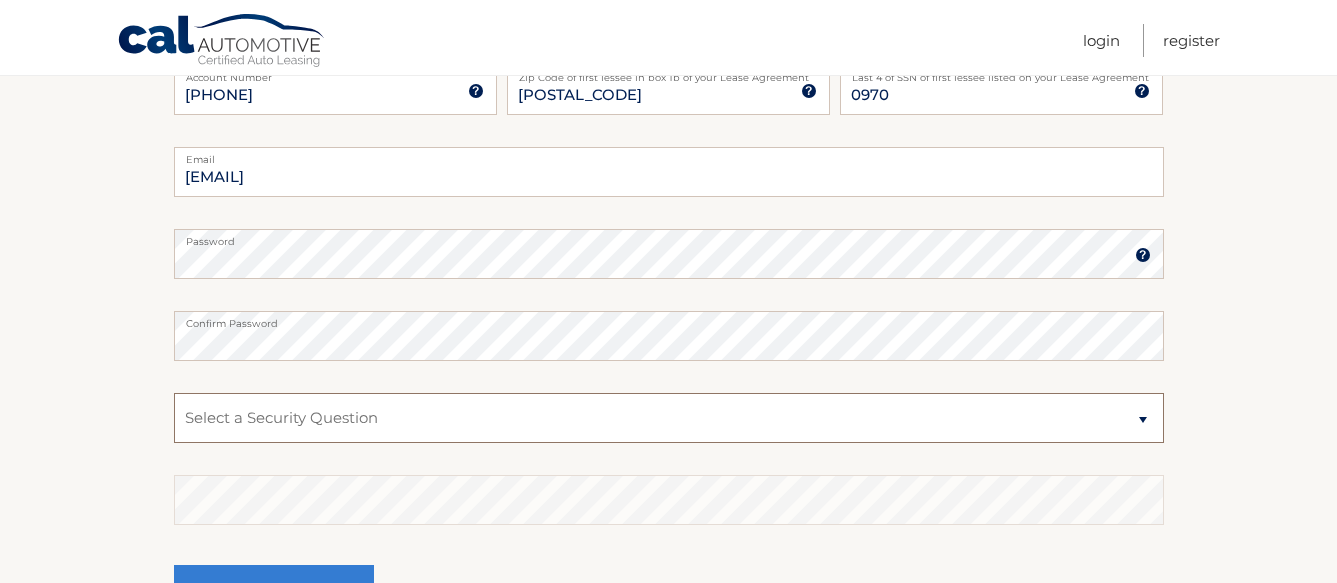 click on "Select a Security Question
What was the name of your elementary school?
What is your mother’s maiden name?
What street did you live on in the third grade?
In what city or town was your first job?
What was your childhood phone number including area code? (e.g., 000-000-0000)" at bounding box center (669, 418) 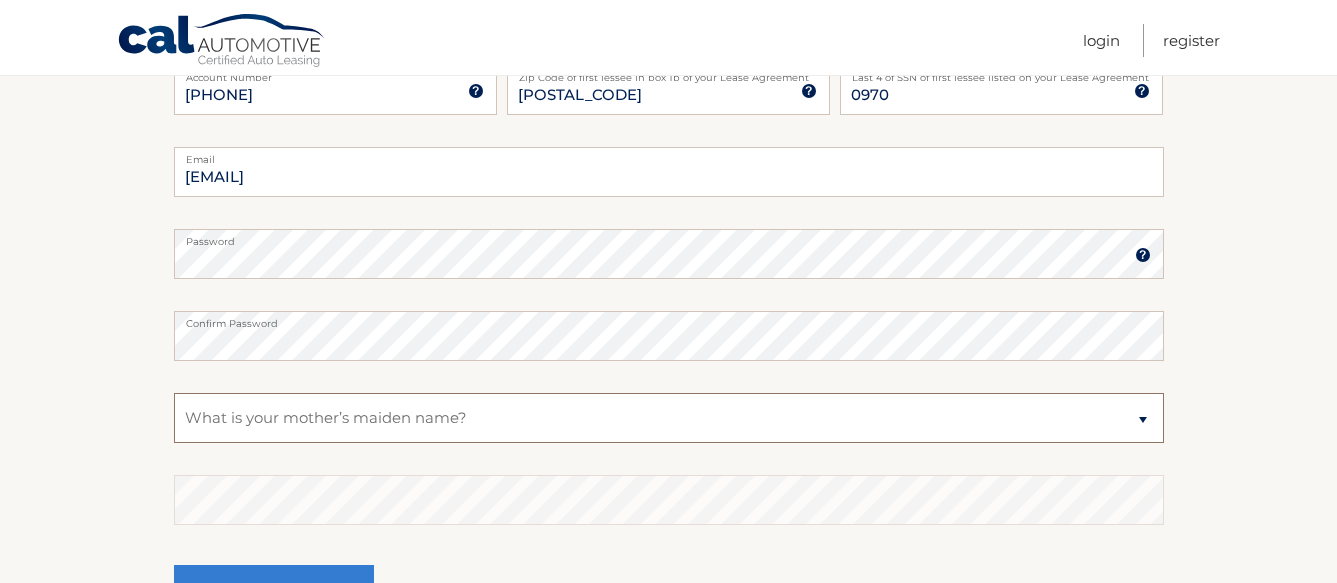 click on "Select a Security Question
What was the name of your elementary school?
What is your mother’s maiden name?
What street did you live on in the third grade?
In what city or town was your first job?
What was your childhood phone number including area code? (e.g., 000-000-0000)" at bounding box center [669, 418] 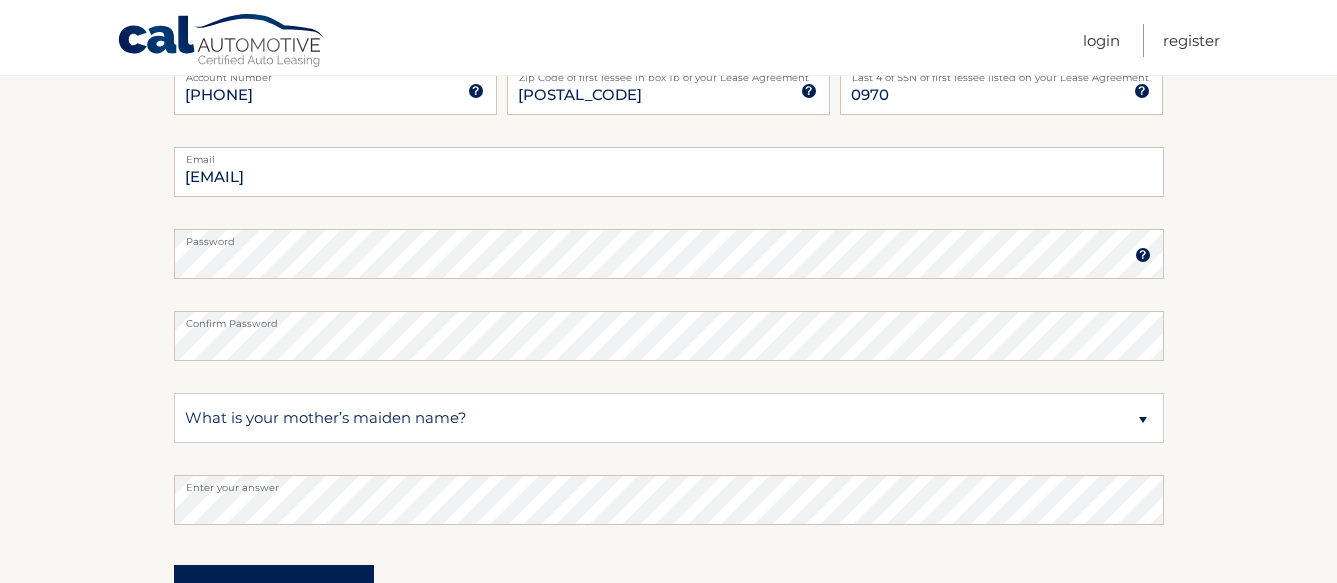 click on "Register" at bounding box center [274, 592] 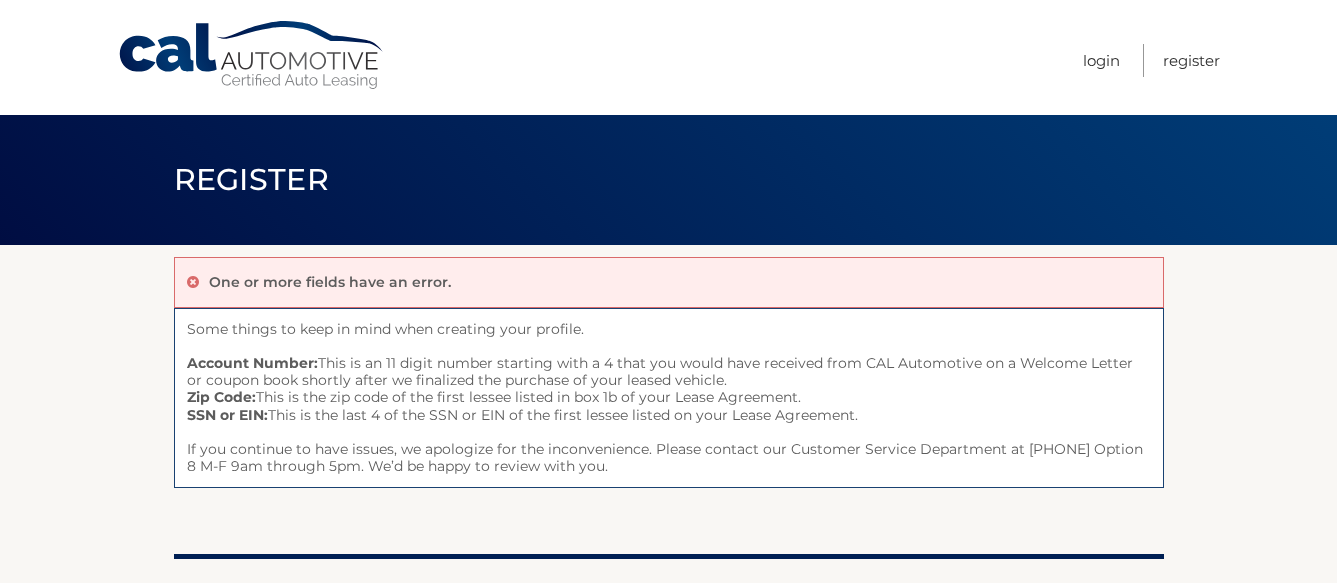 scroll, scrollTop: 0, scrollLeft: 0, axis: both 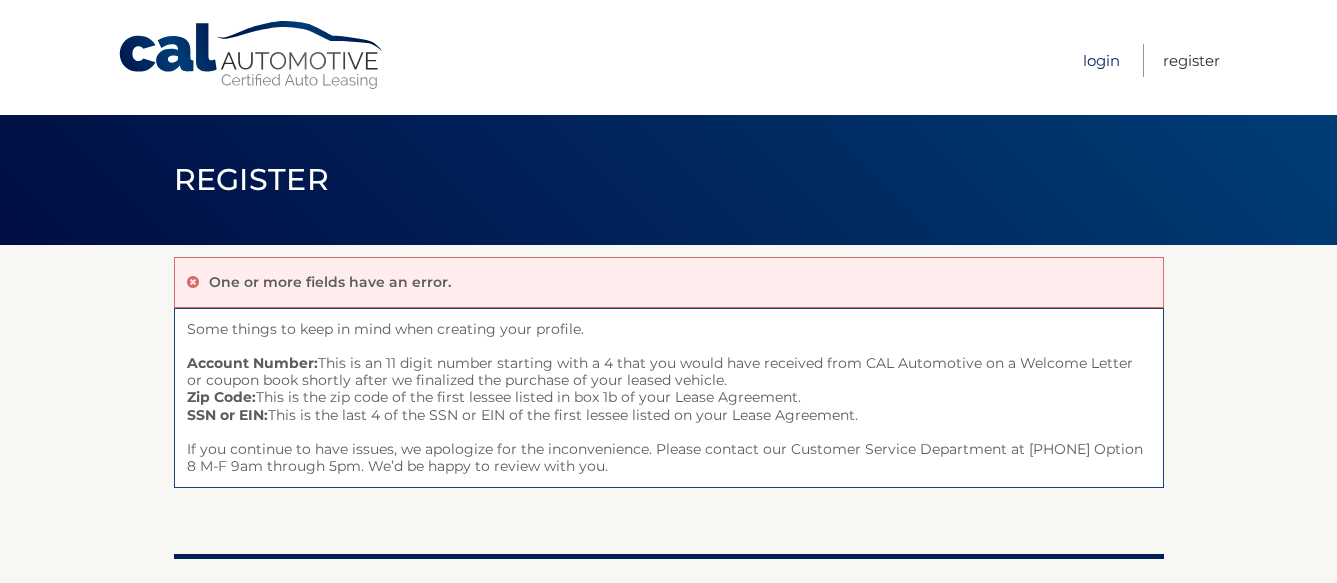 click on "Login" at bounding box center (1101, 60) 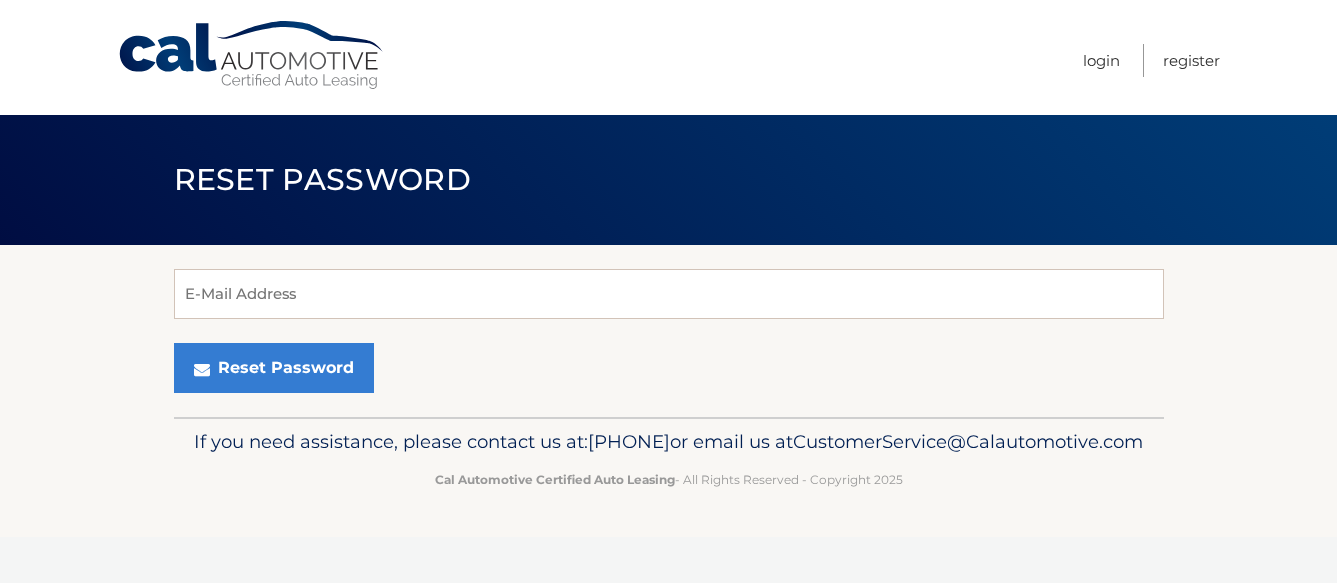 scroll, scrollTop: 0, scrollLeft: 0, axis: both 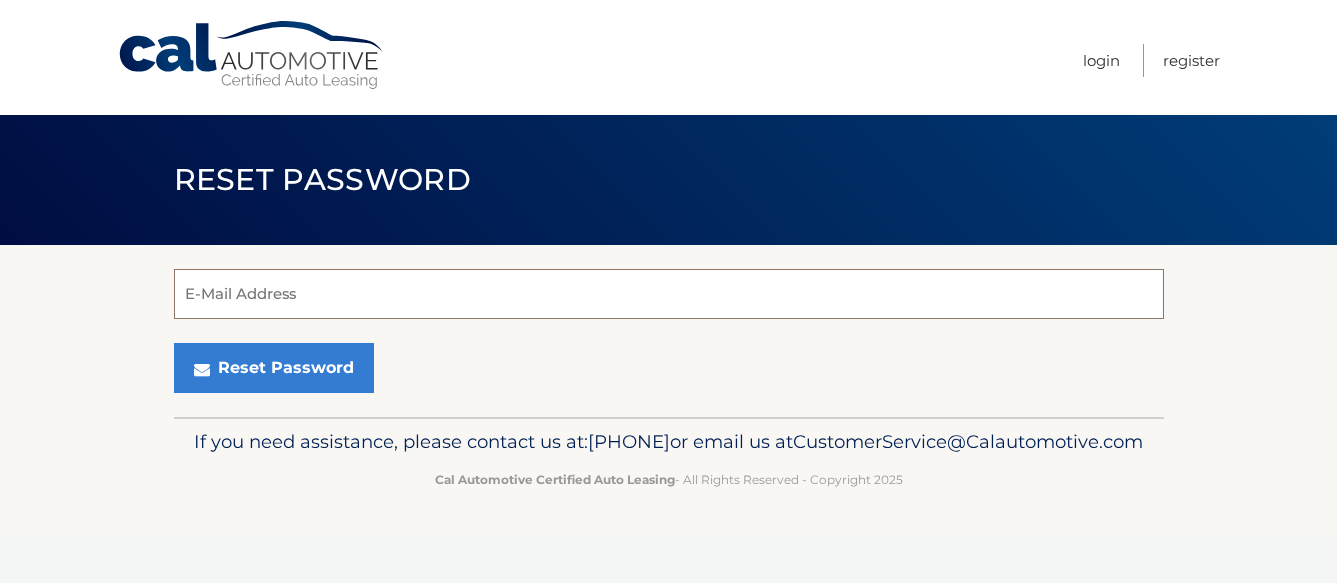 click on "E-Mail Address" at bounding box center [669, 294] 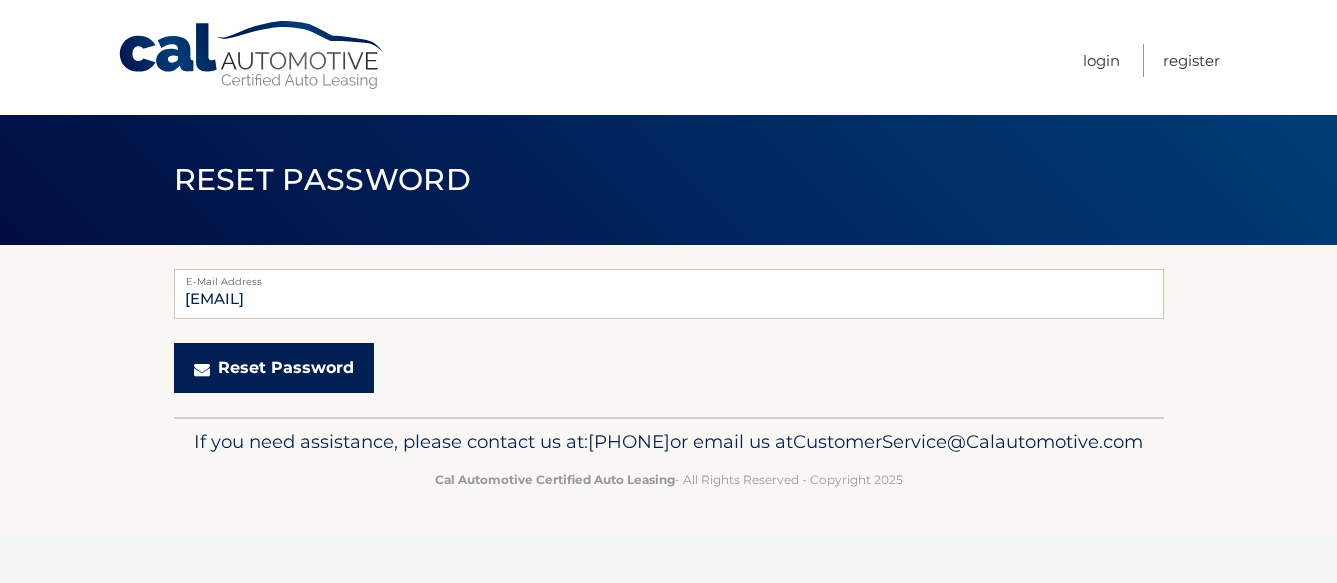 click on "Reset Password" at bounding box center (274, 368) 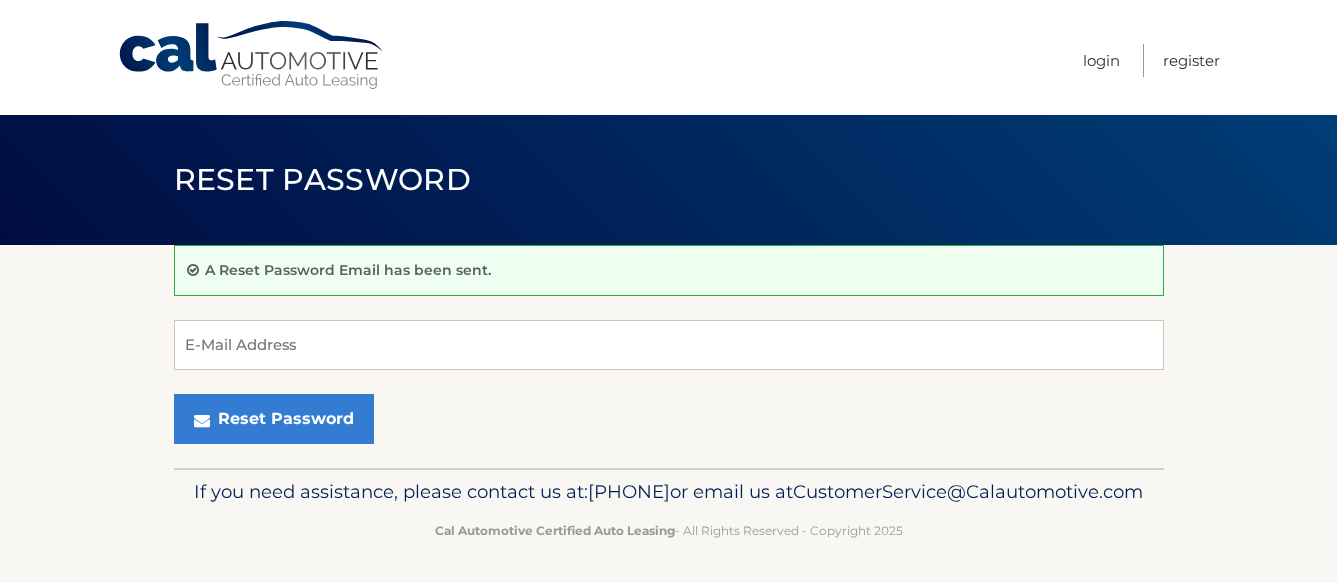 scroll, scrollTop: 0, scrollLeft: 0, axis: both 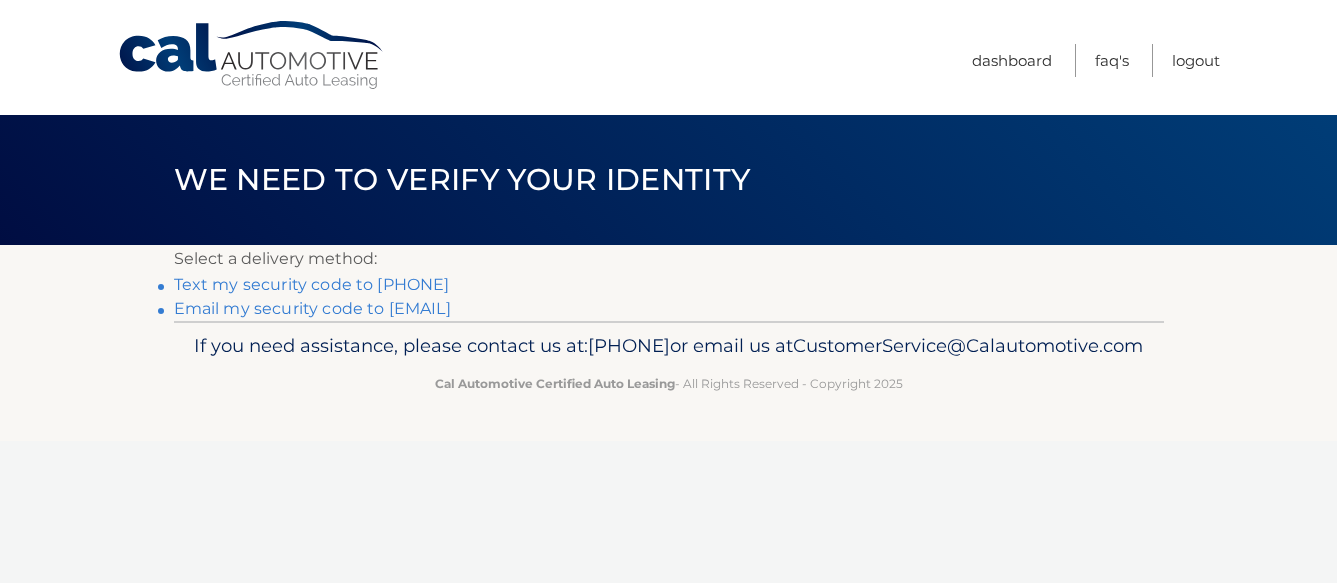 click on "Text my security code to [PHONE]" at bounding box center (312, 284) 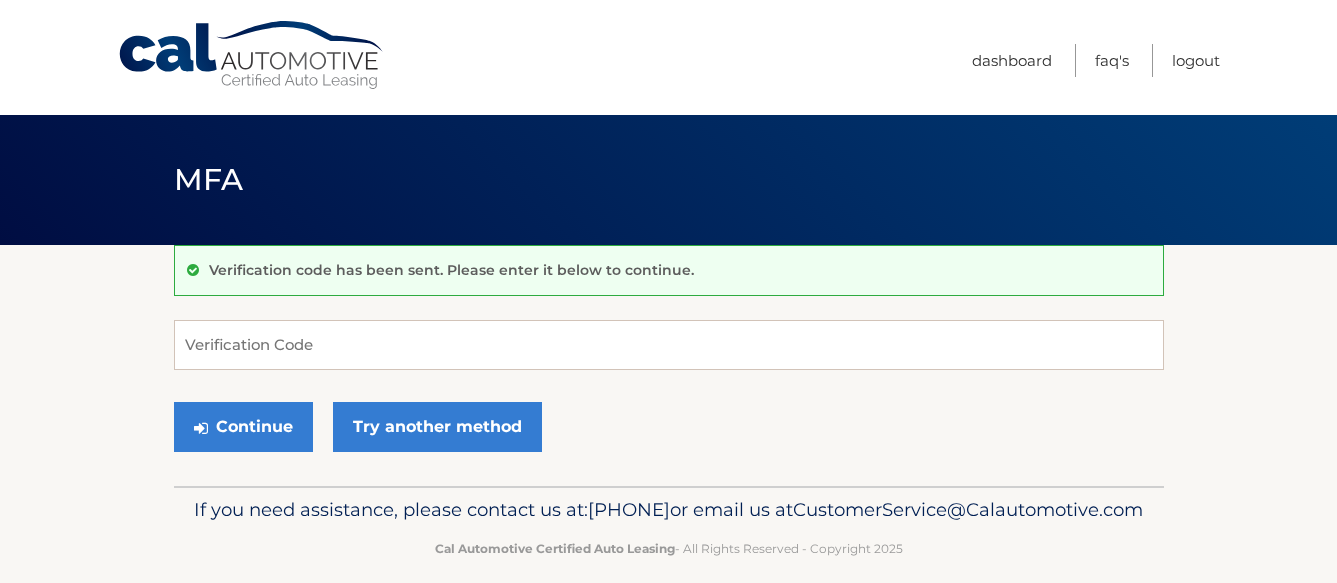 scroll, scrollTop: 0, scrollLeft: 0, axis: both 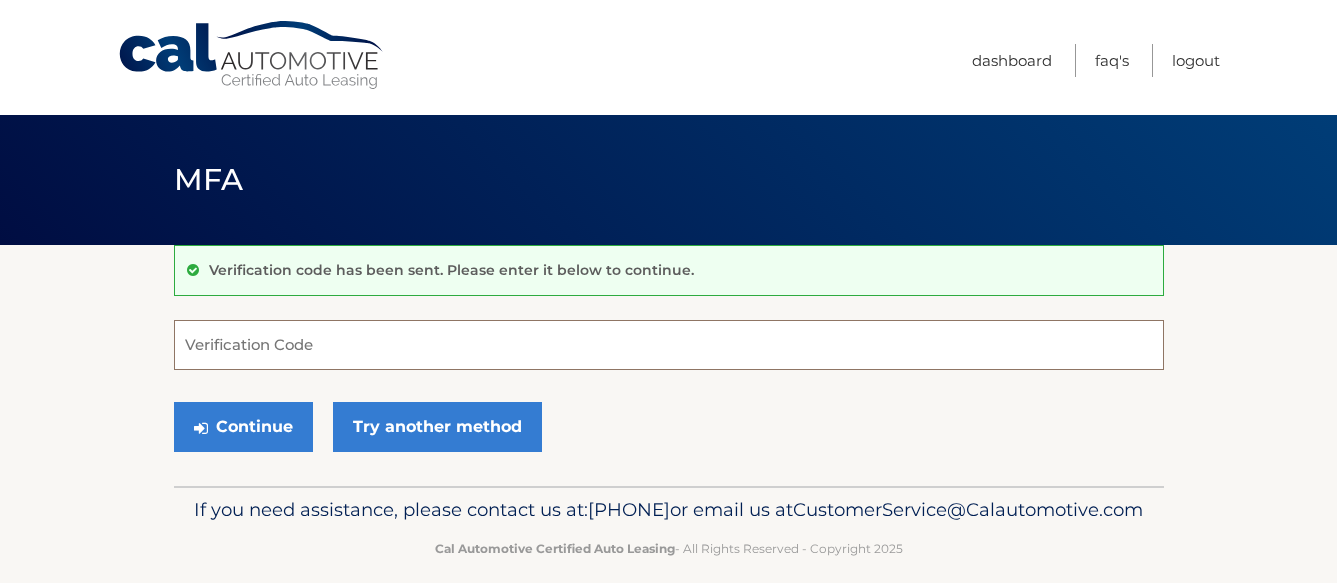 click on "Verification Code" at bounding box center (669, 345) 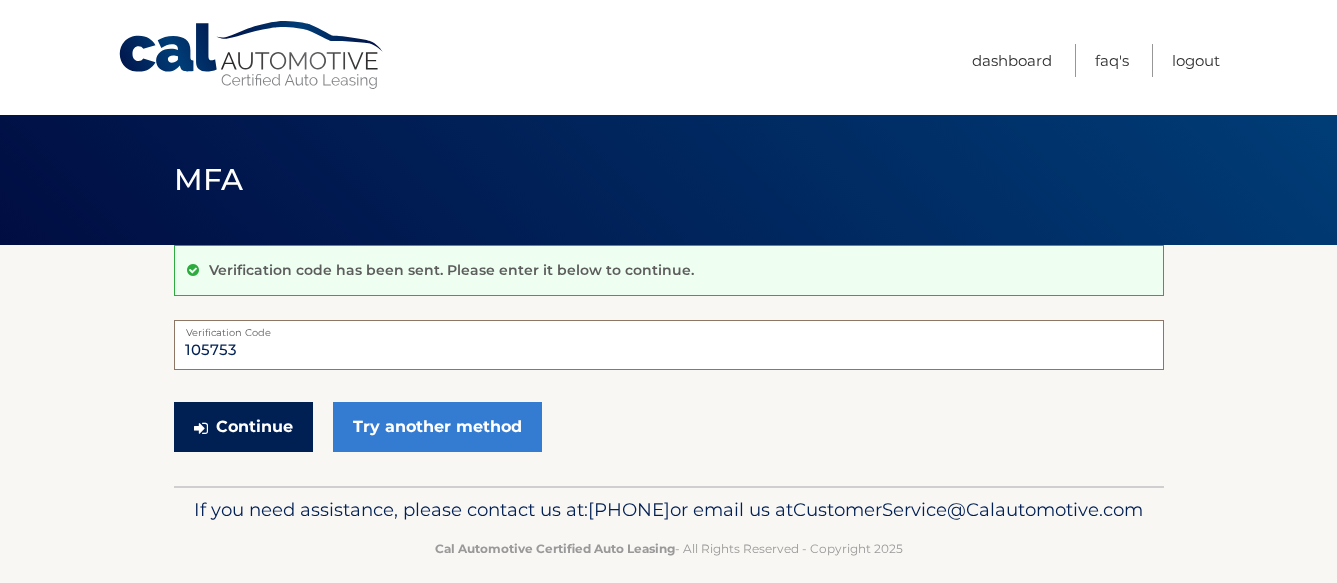 type on "105753" 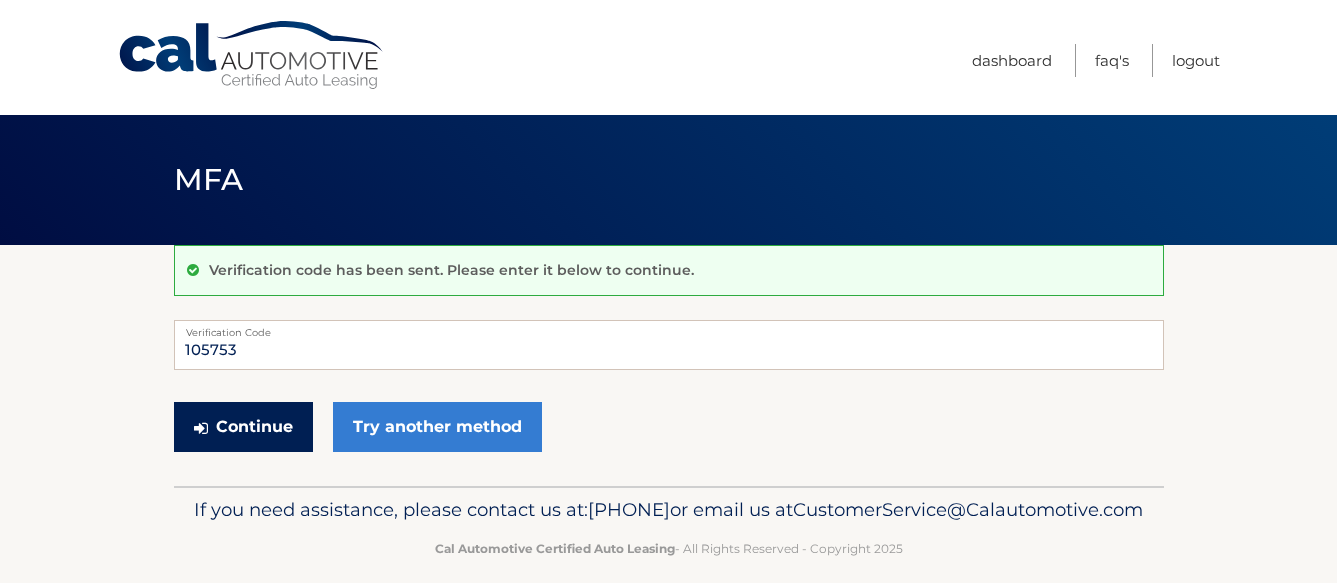 click on "Continue" at bounding box center (243, 427) 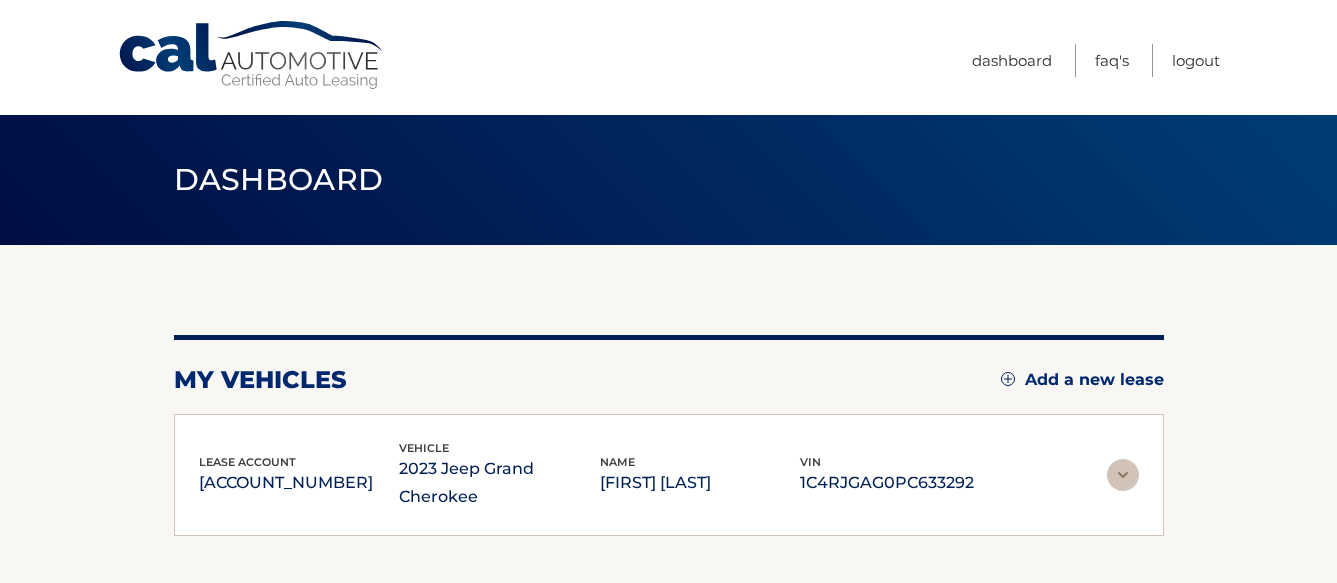 scroll, scrollTop: 0, scrollLeft: 0, axis: both 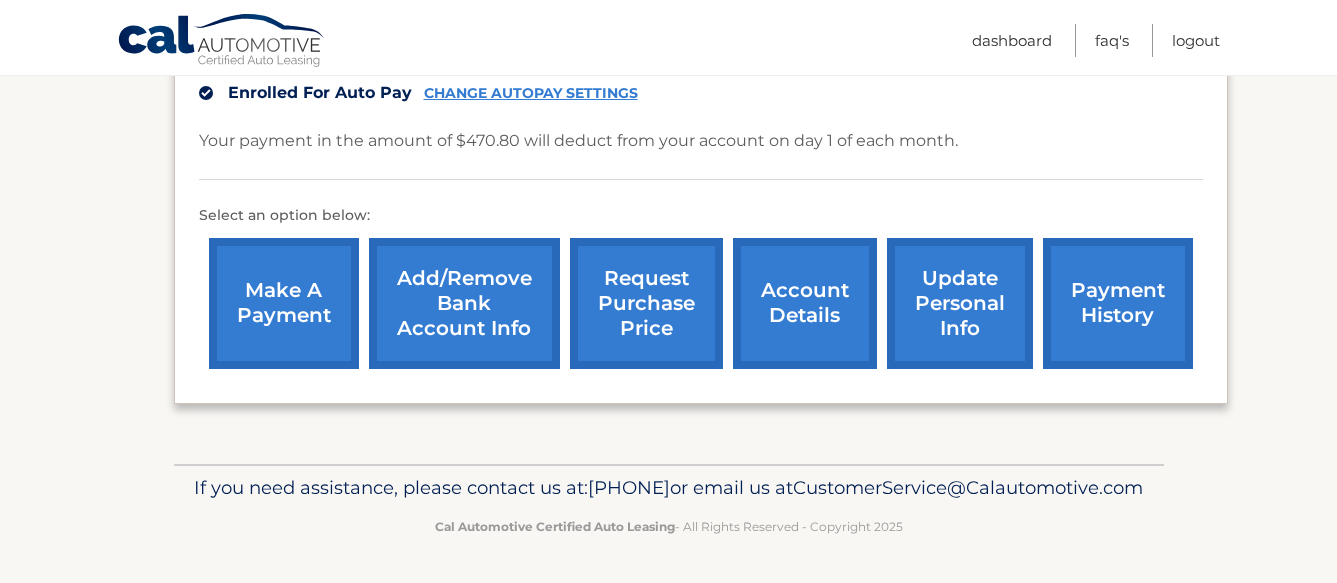click on "account details" at bounding box center [805, 303] 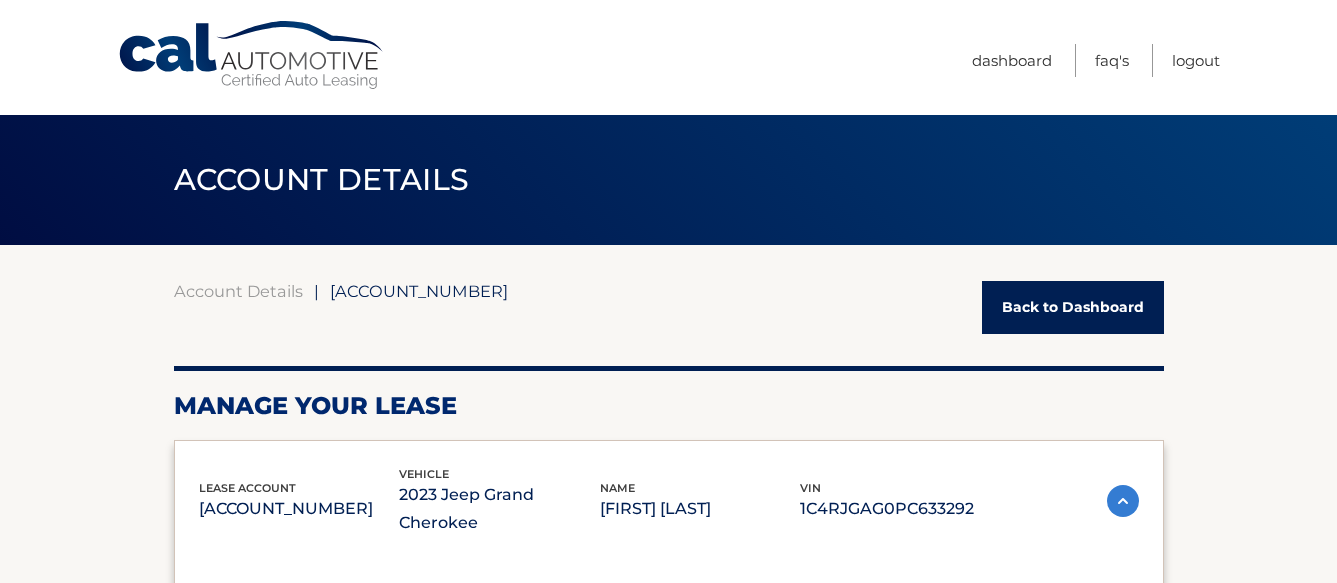 scroll, scrollTop: 0, scrollLeft: 0, axis: both 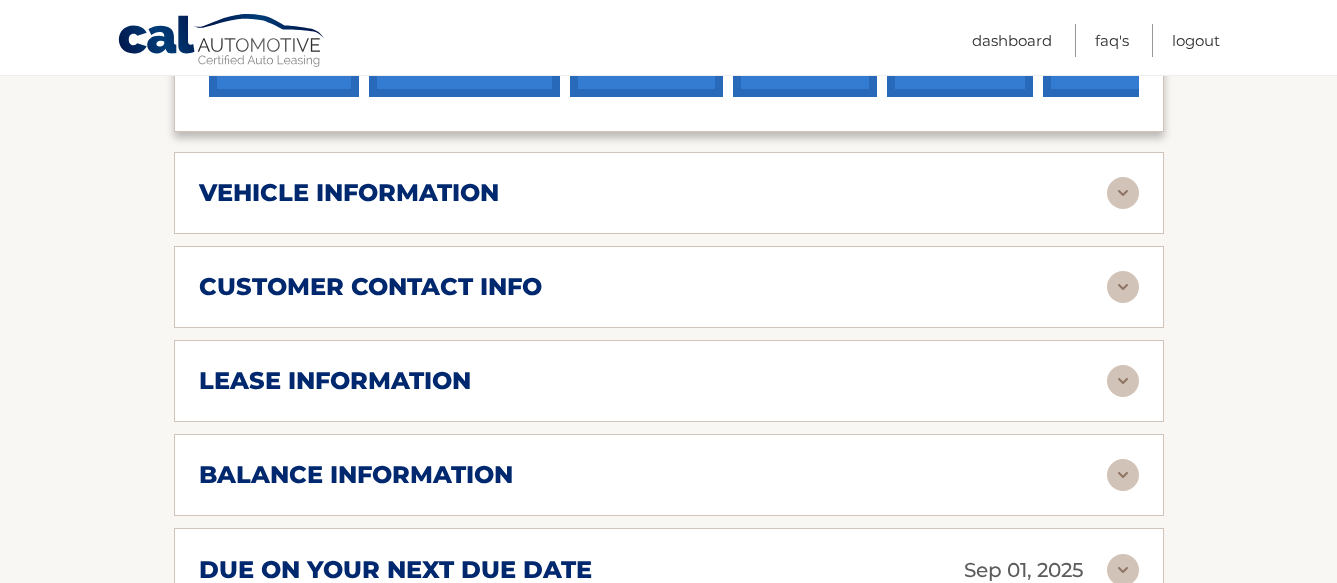click at bounding box center (1123, 475) 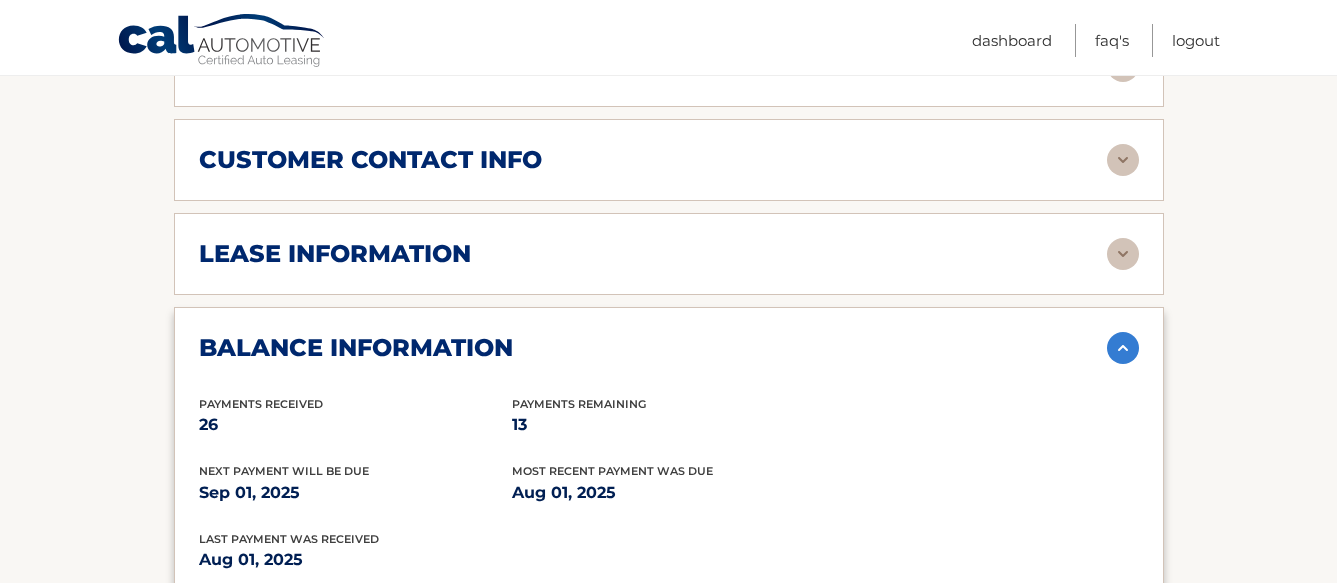 scroll, scrollTop: 970, scrollLeft: 0, axis: vertical 